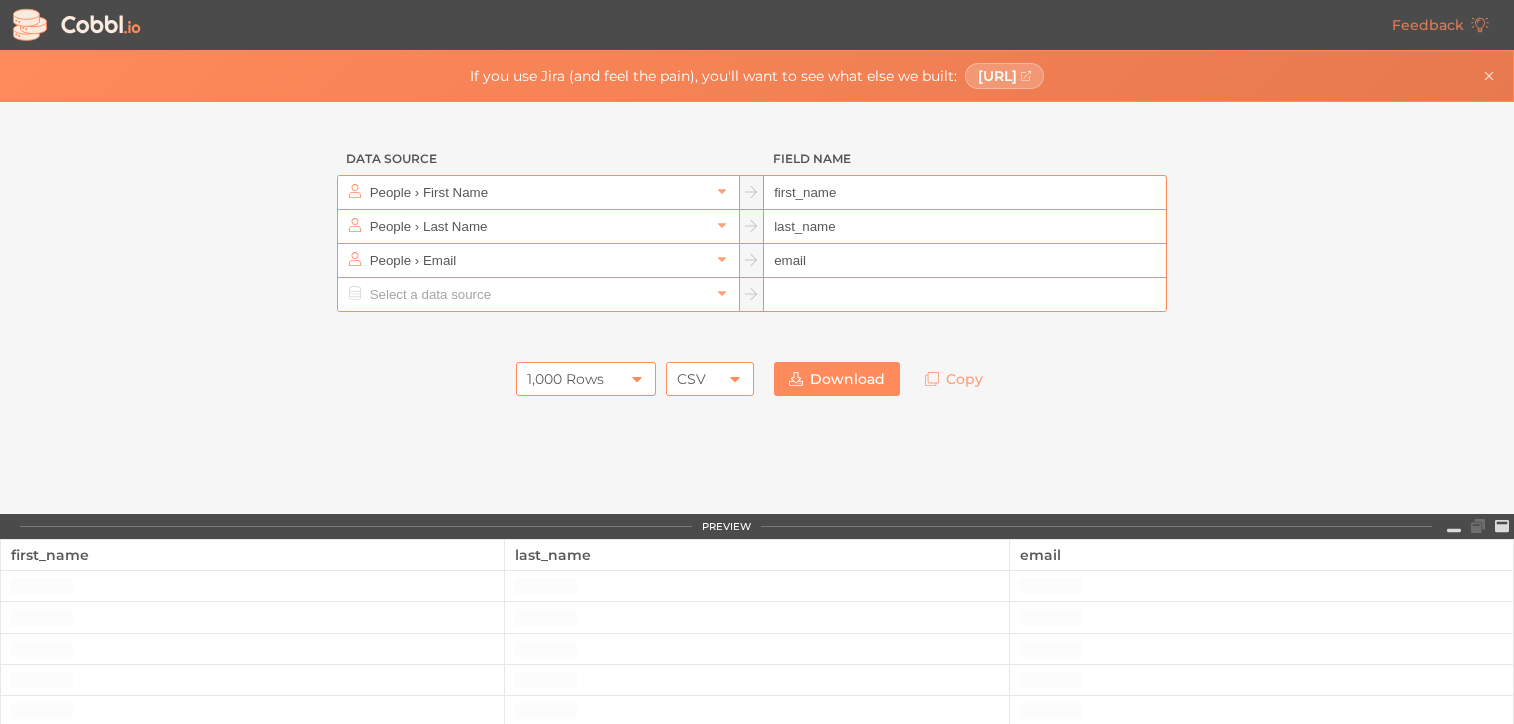 scroll, scrollTop: 0, scrollLeft: 0, axis: both 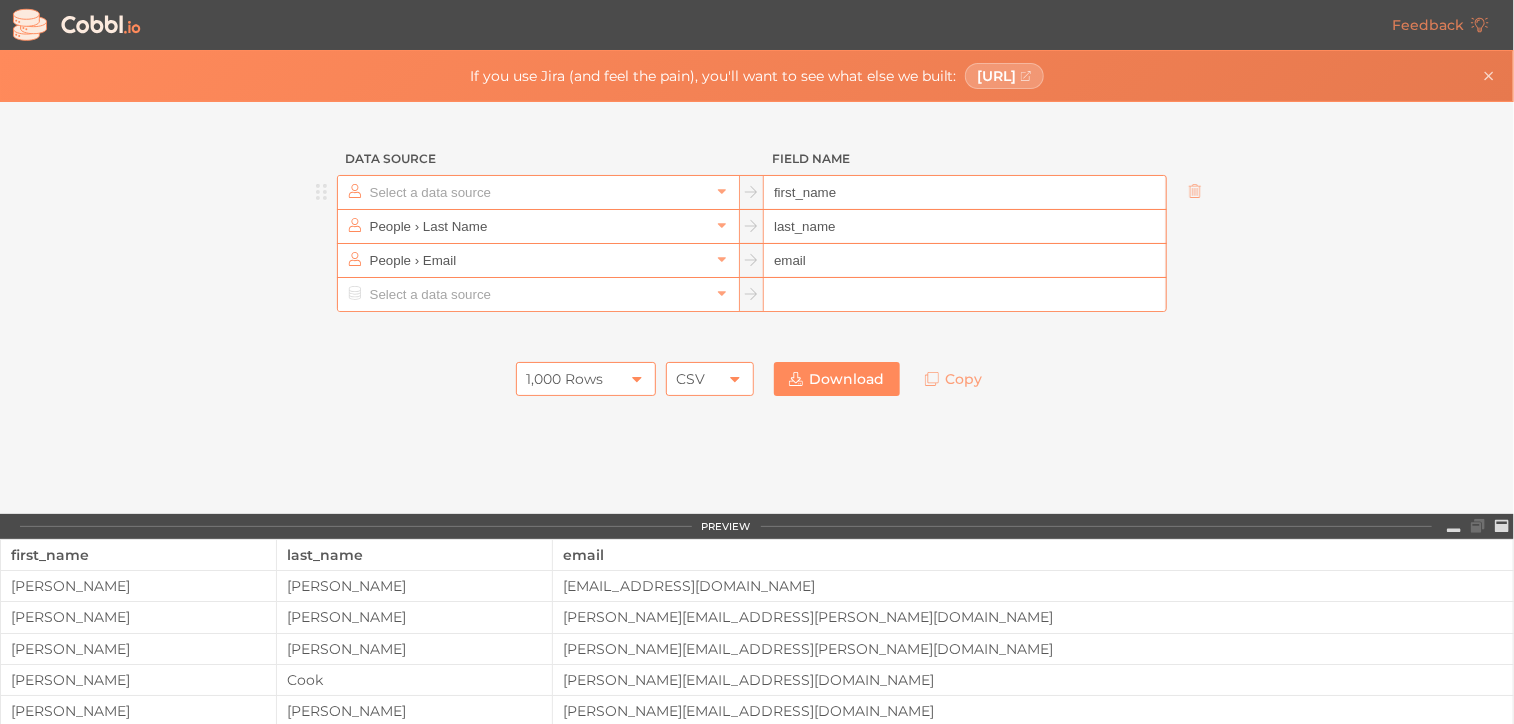 click at bounding box center (537, 192) 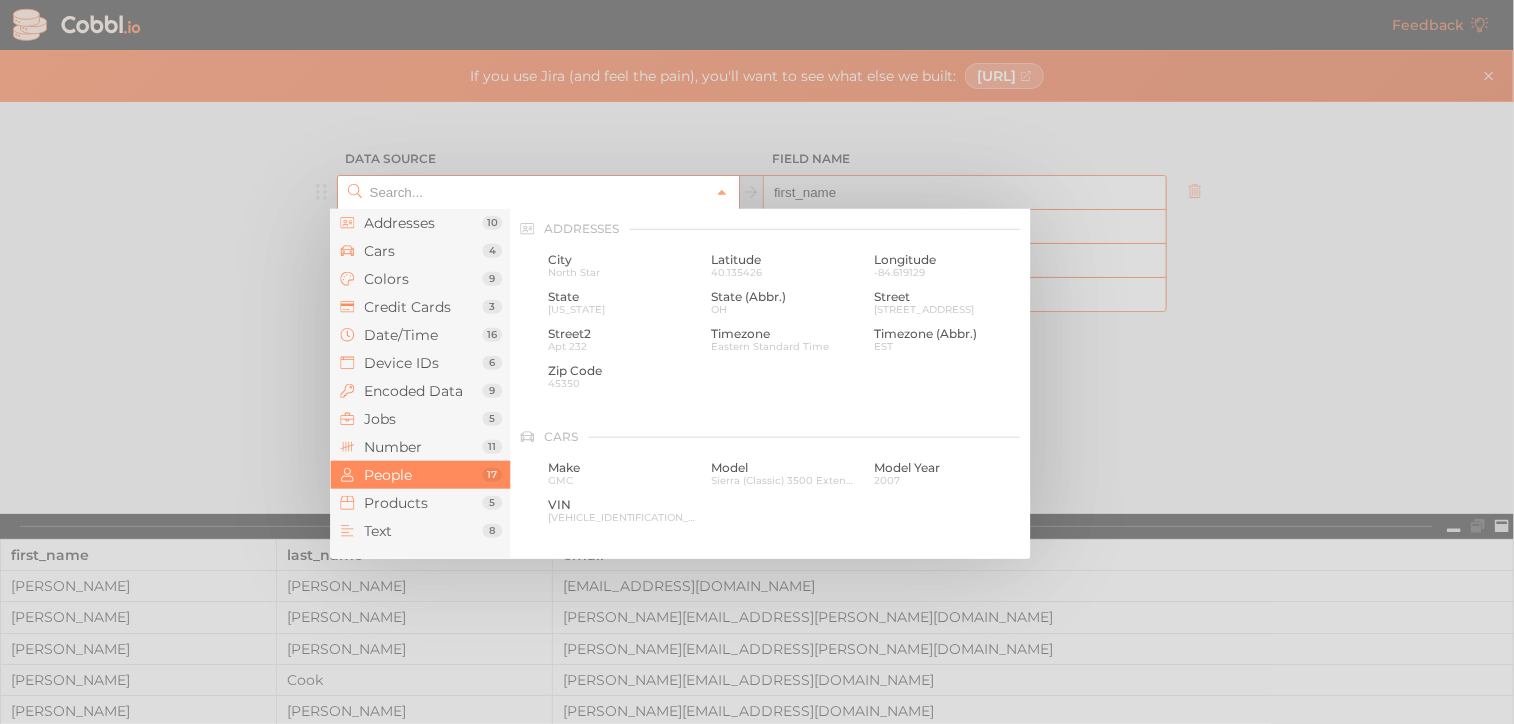 scroll, scrollTop: 1541, scrollLeft: 0, axis: vertical 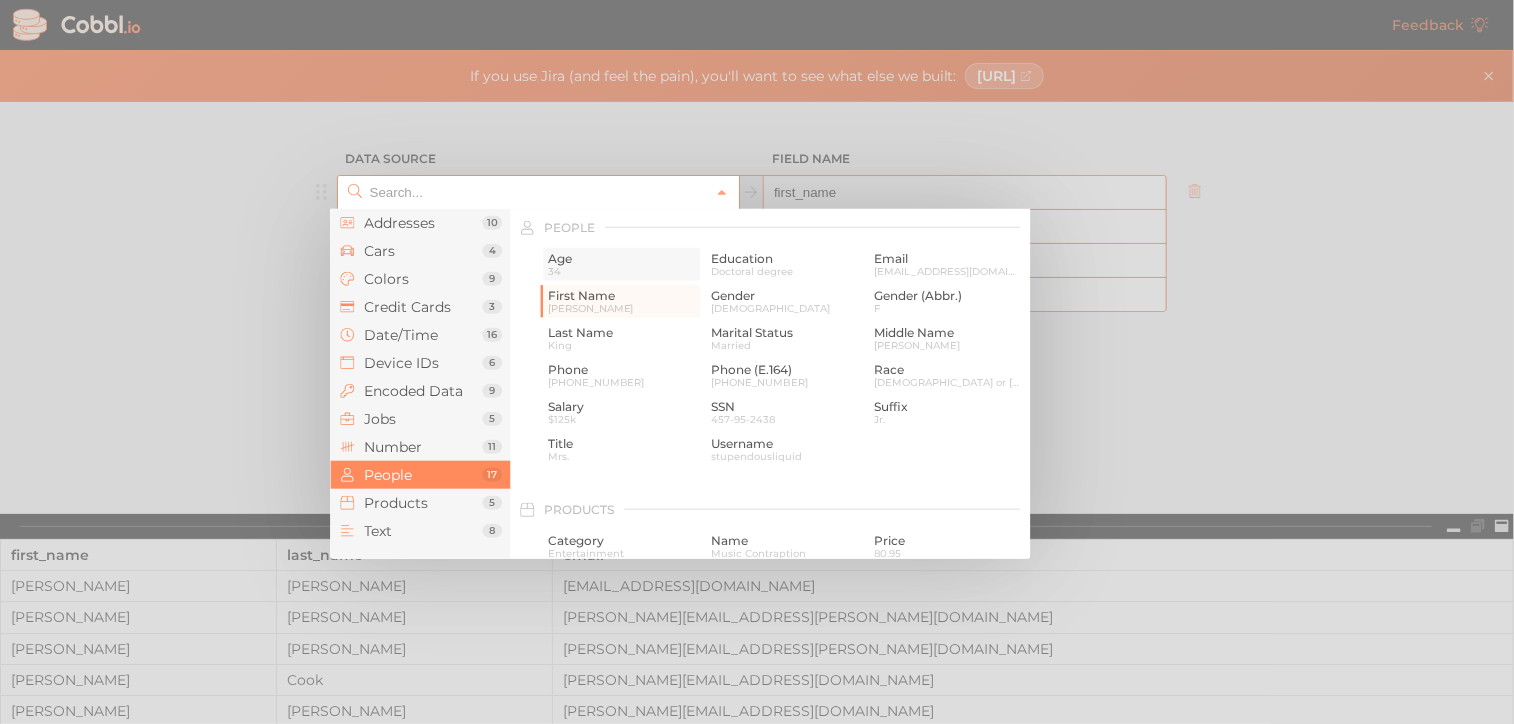 click on "Age" at bounding box center [622, 259] 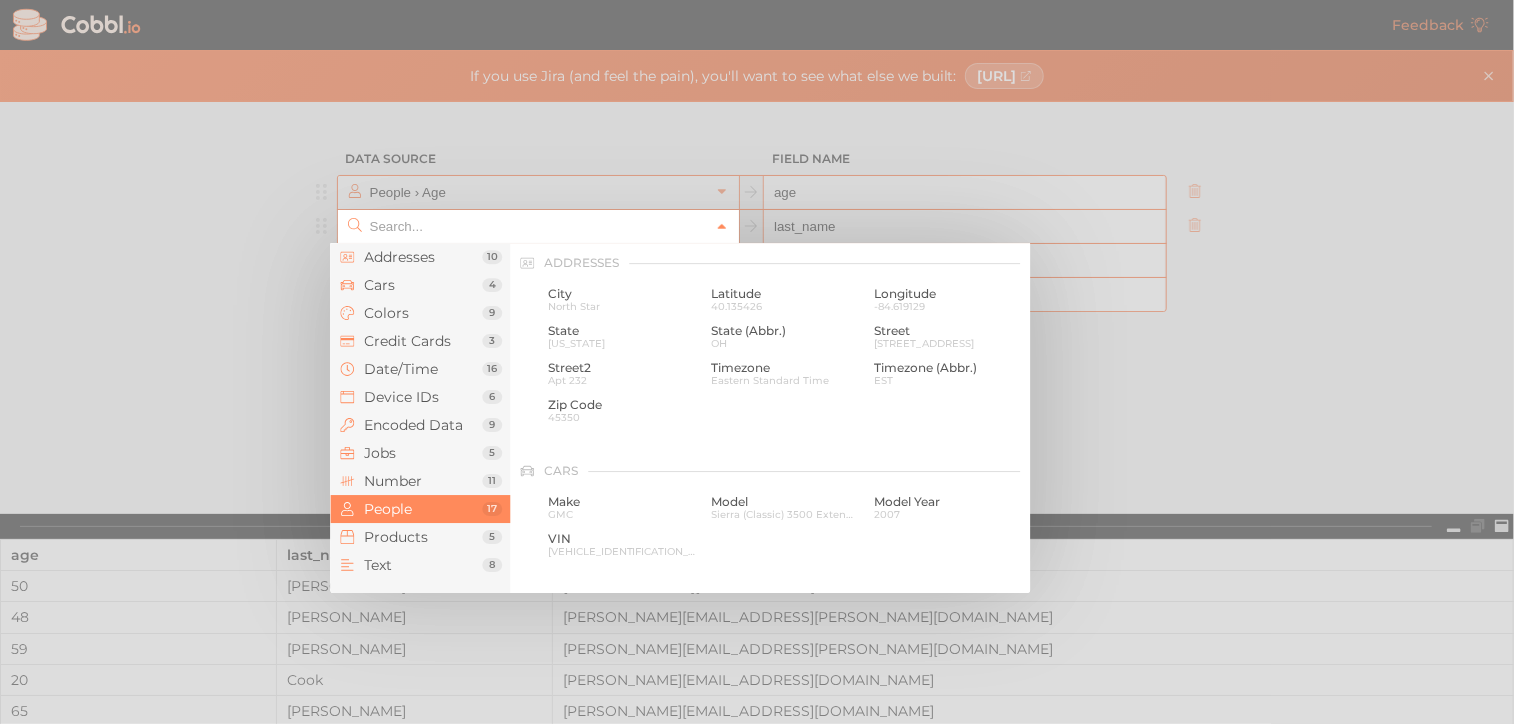 scroll, scrollTop: 1541, scrollLeft: 0, axis: vertical 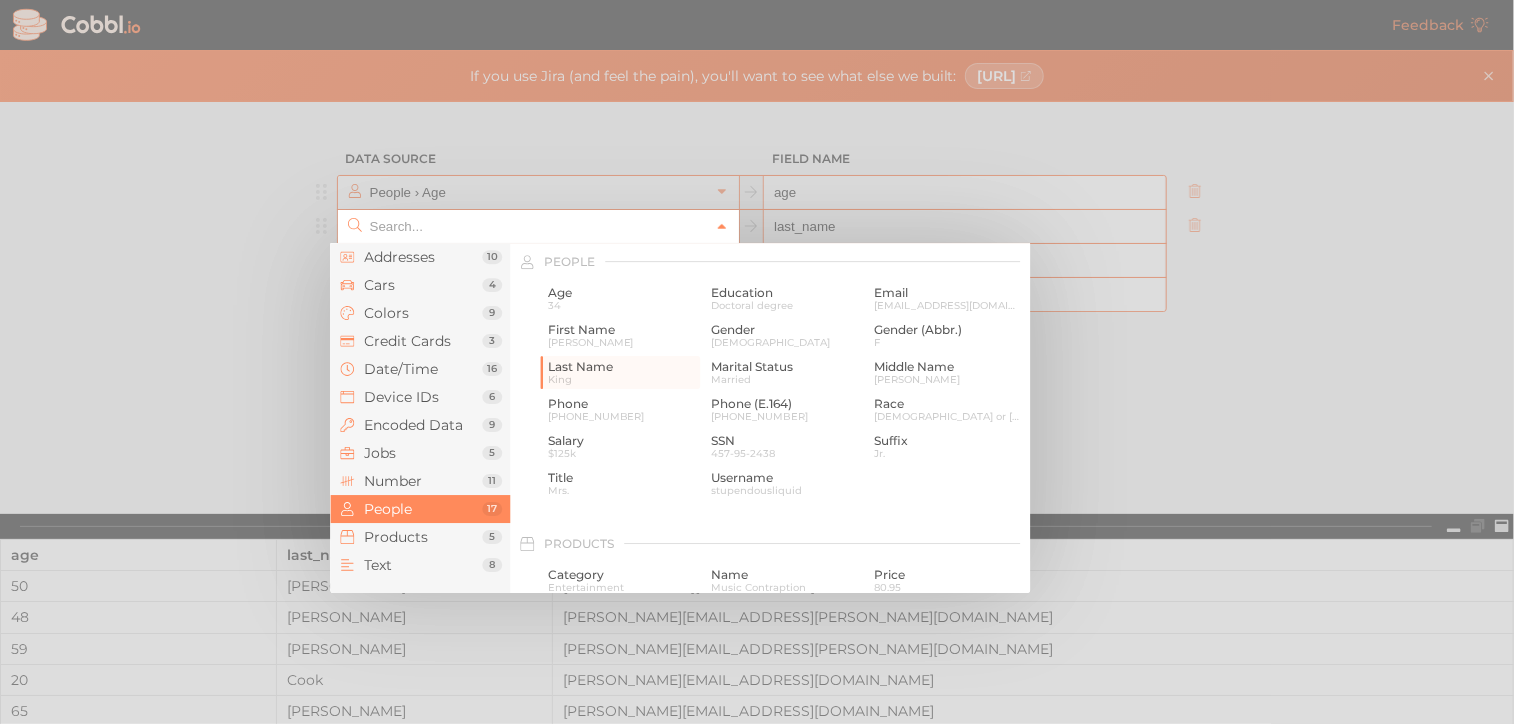 click at bounding box center [722, 226] 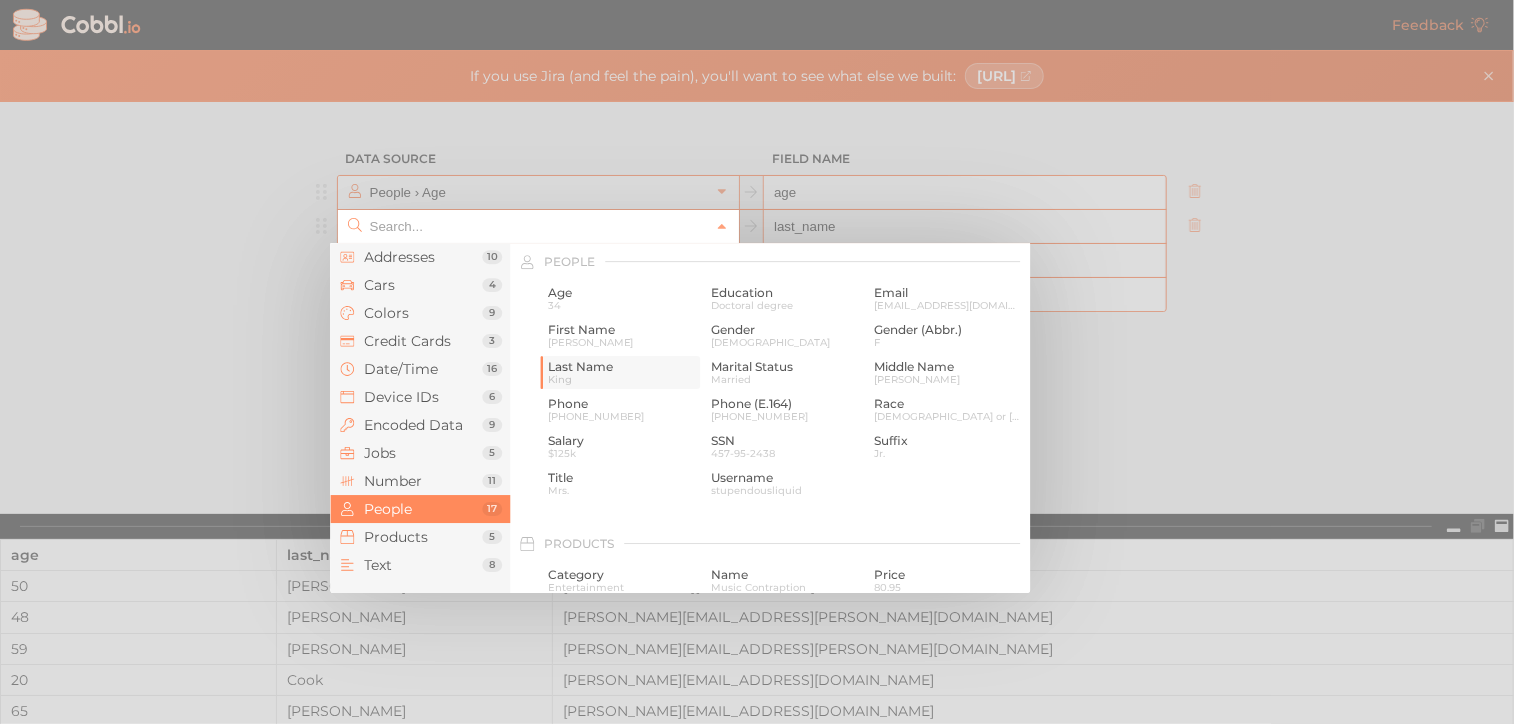 click on "King" at bounding box center (622, 379) 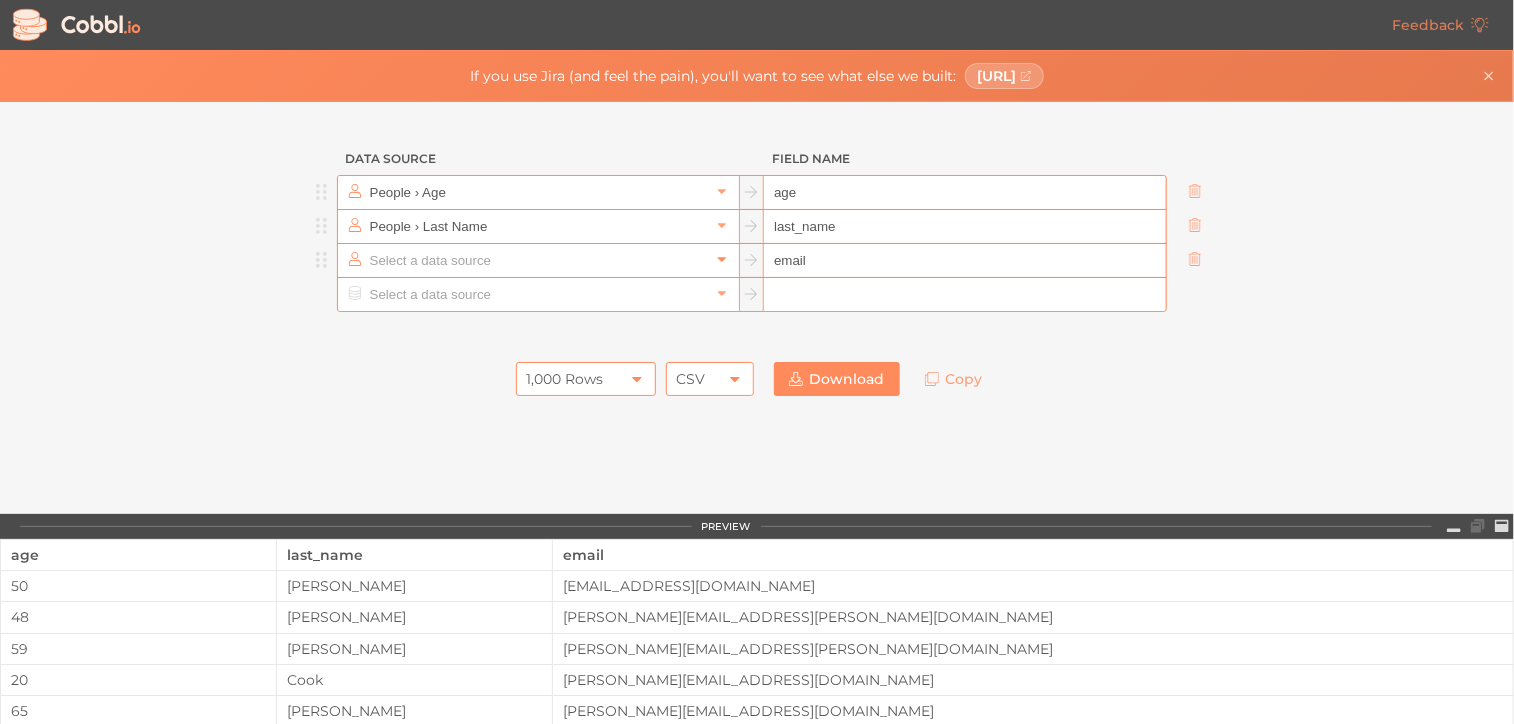 click at bounding box center [722, 260] 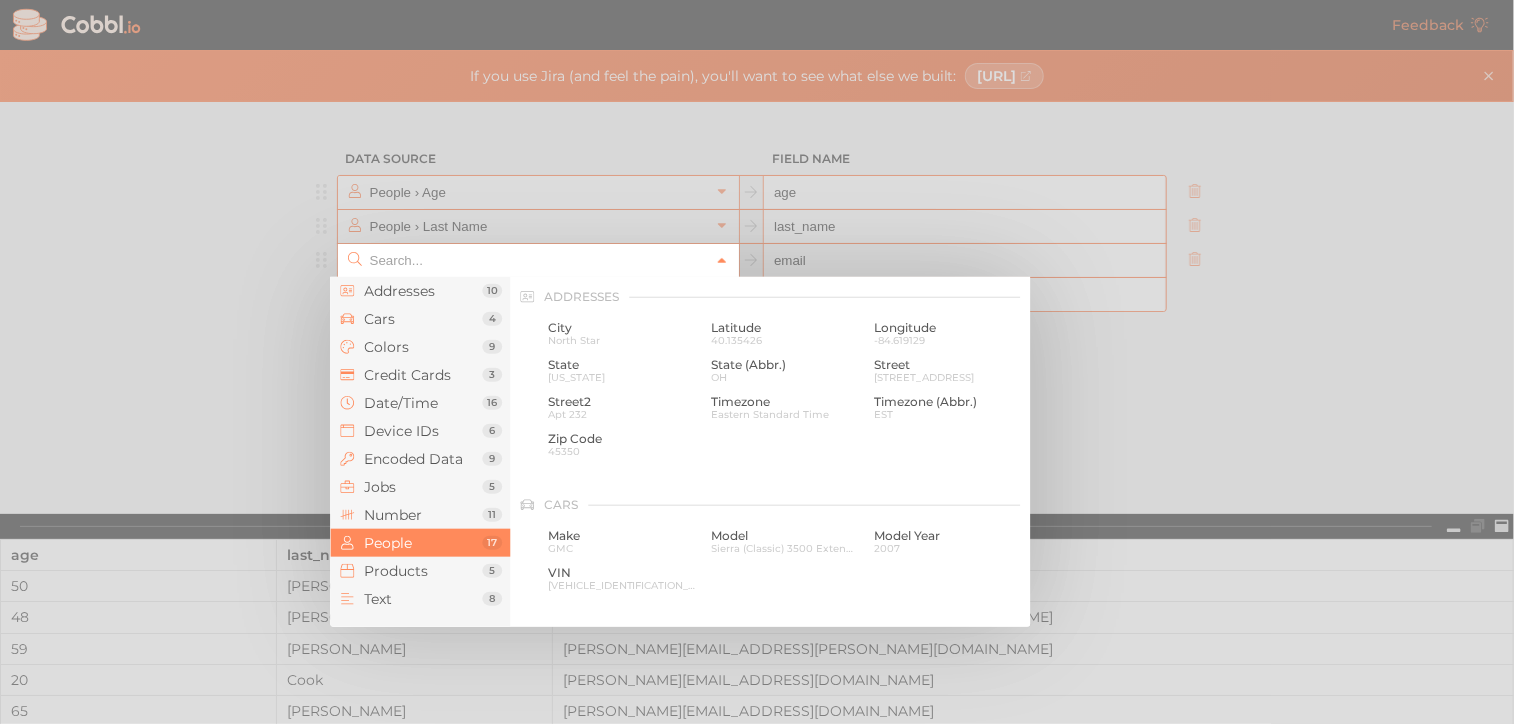 scroll, scrollTop: 1541, scrollLeft: 0, axis: vertical 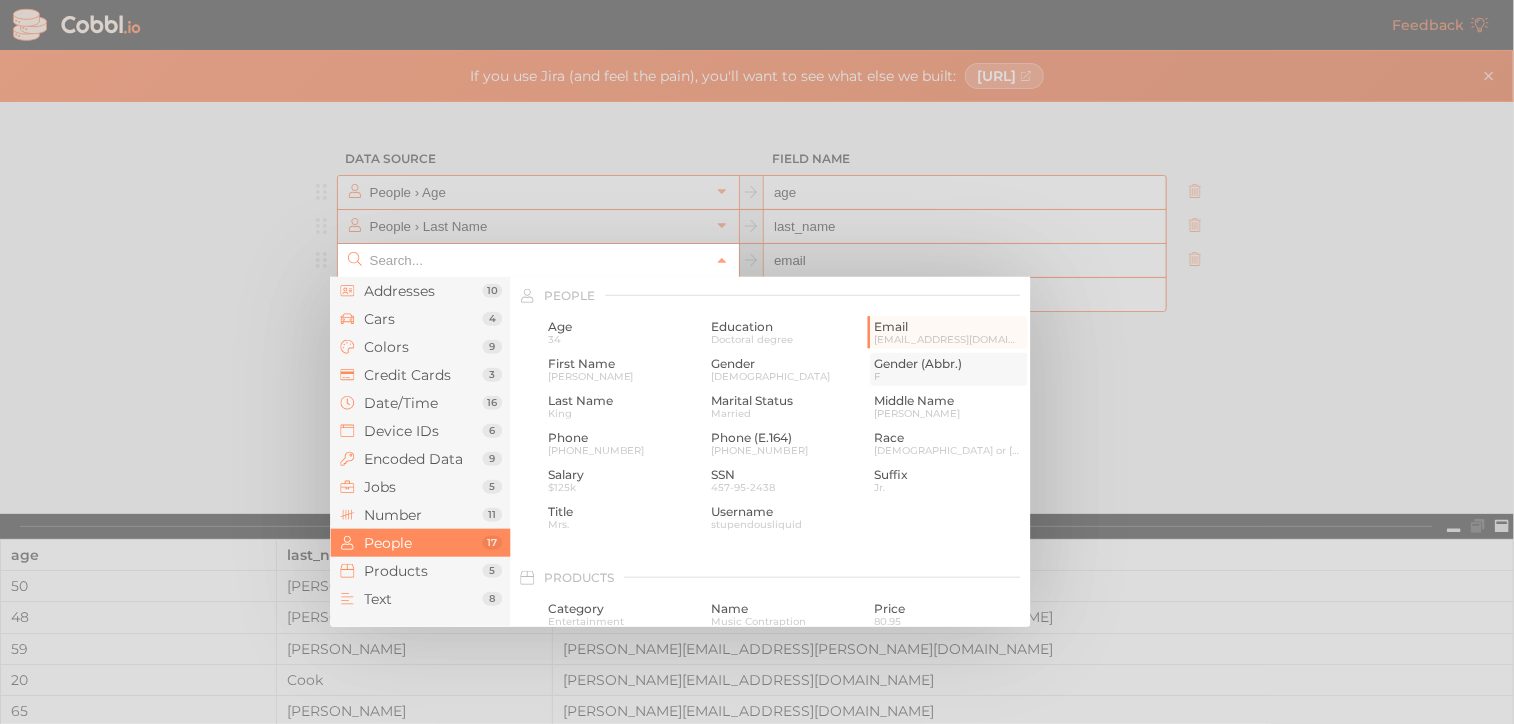 click on "F" at bounding box center (948, 376) 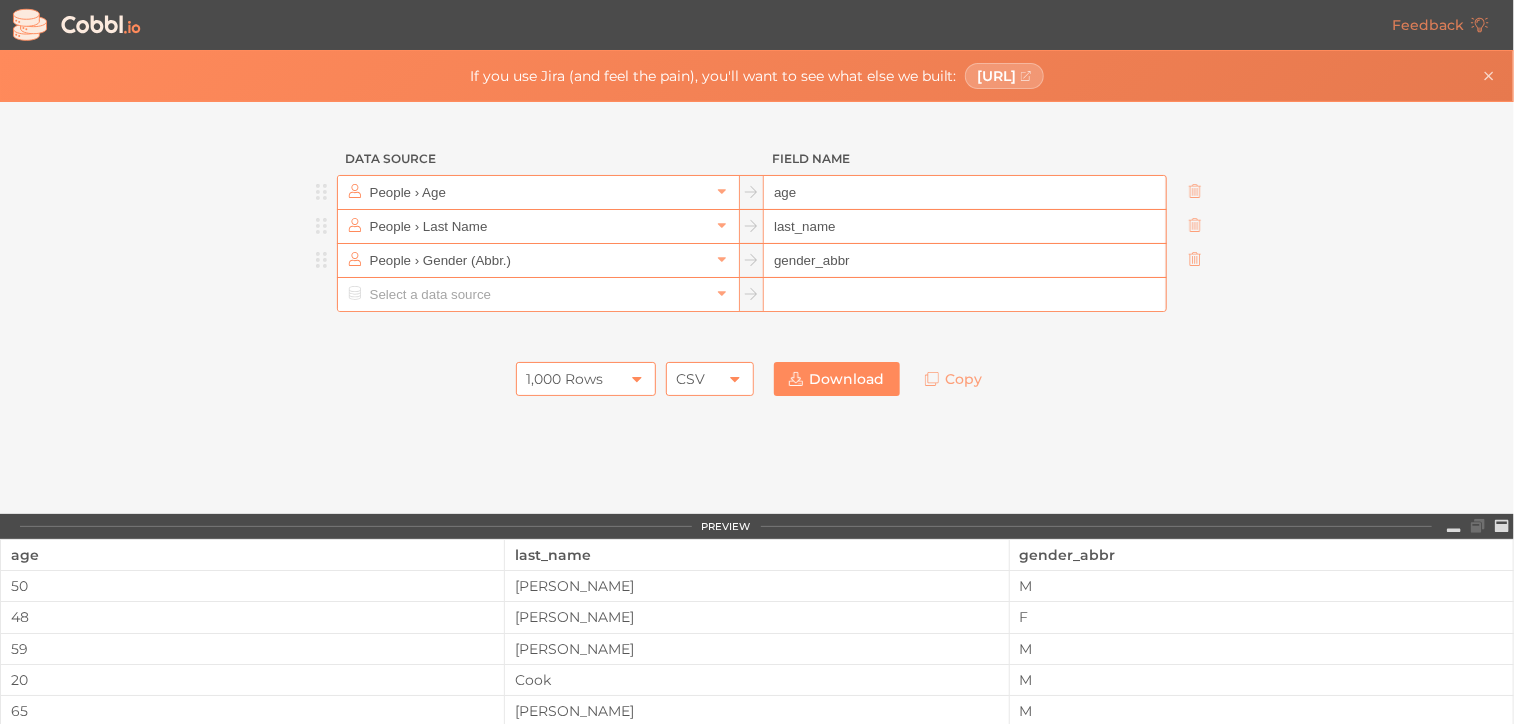 click on "Download" at bounding box center [837, 379] 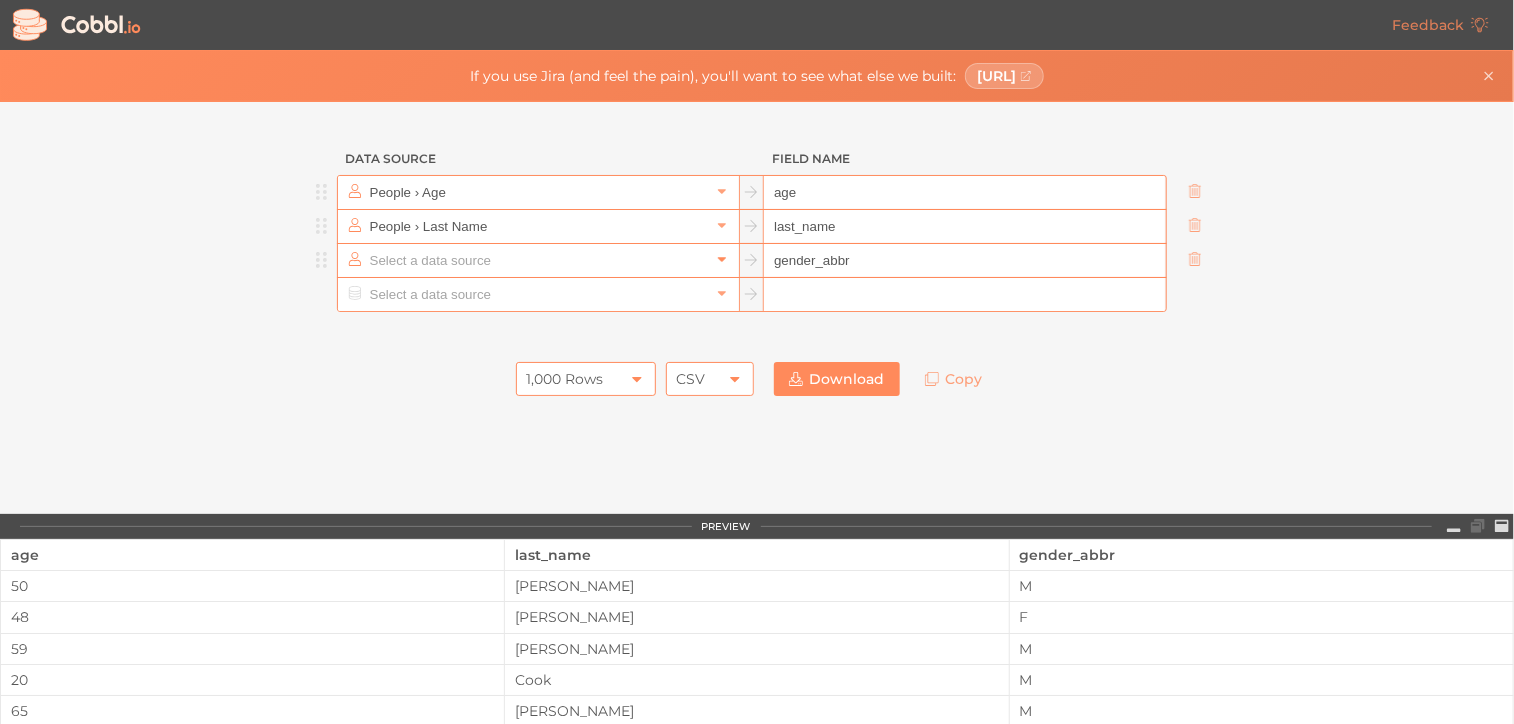 click 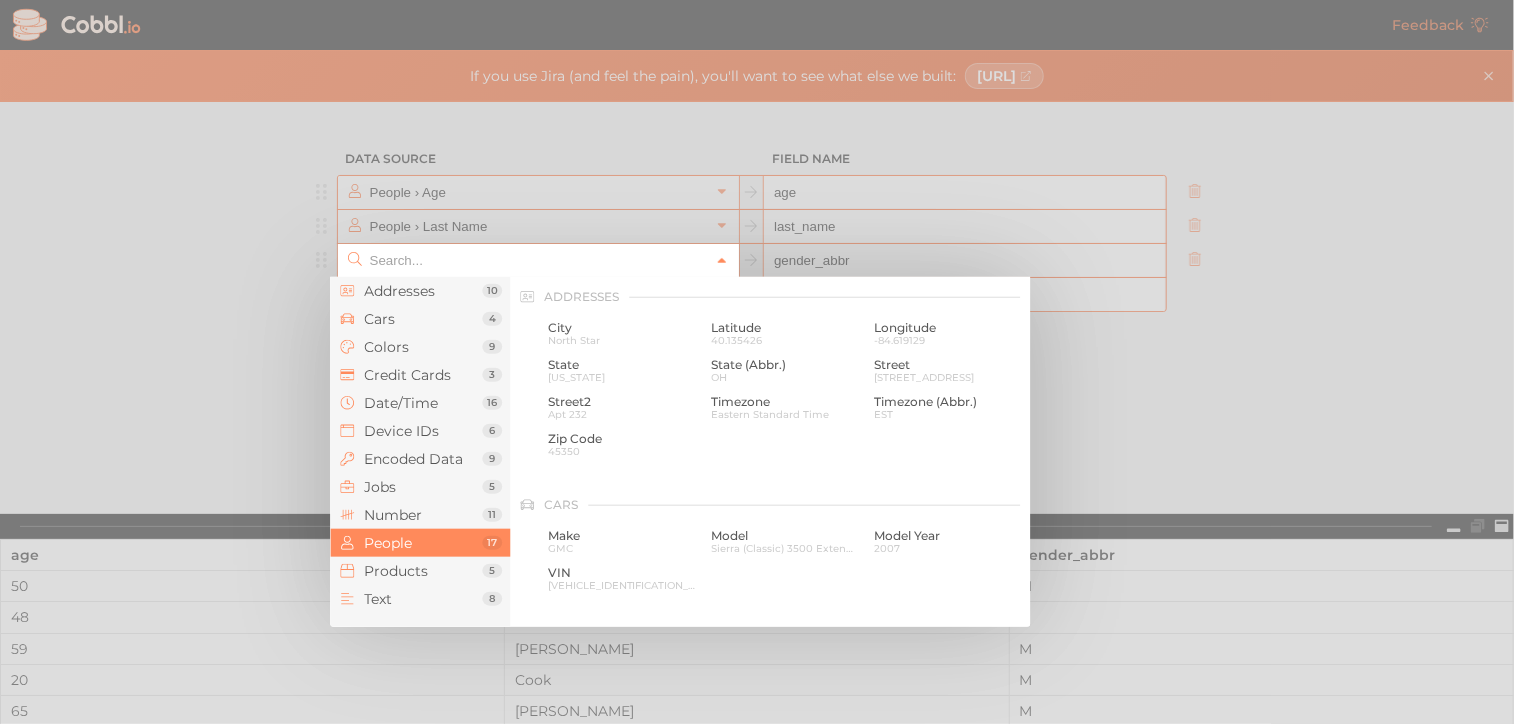 scroll, scrollTop: 1541, scrollLeft: 0, axis: vertical 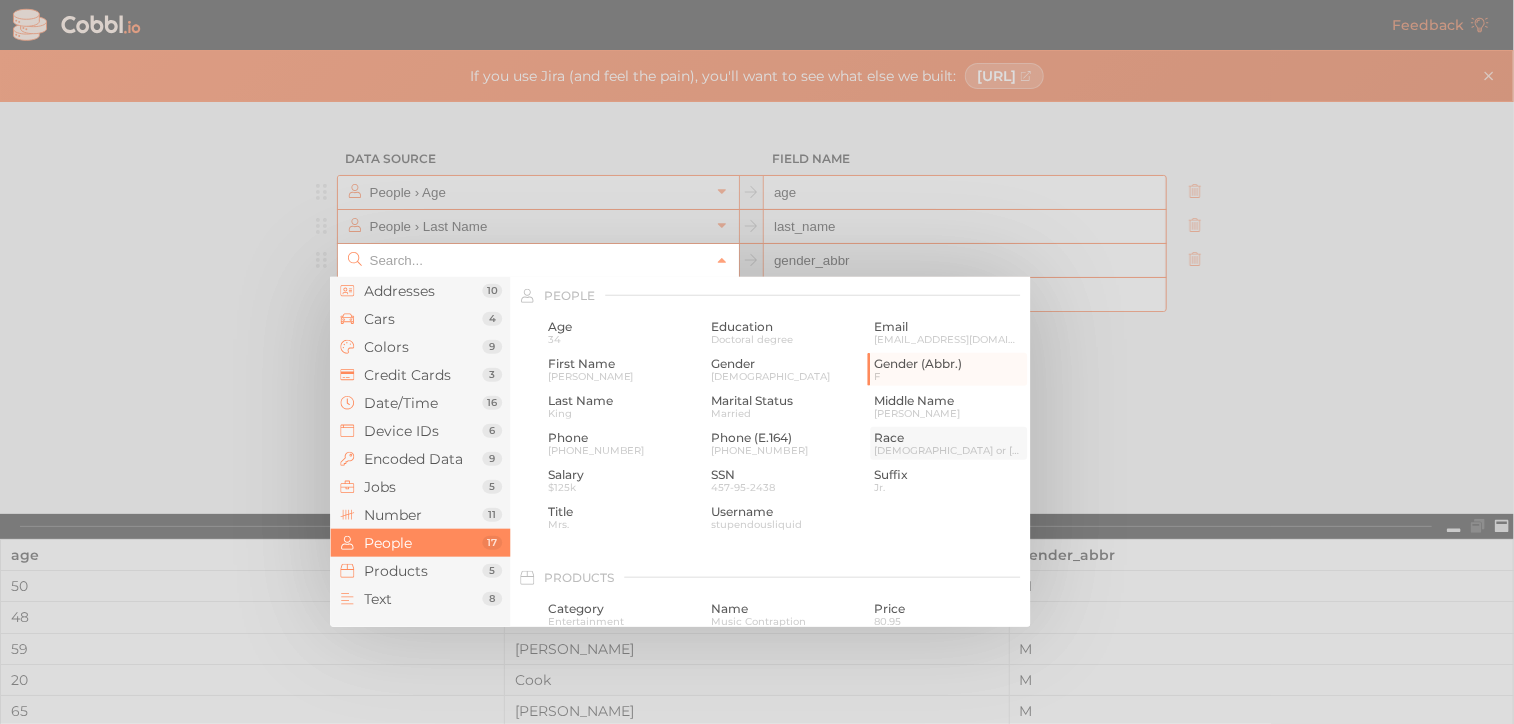 click on "[DEMOGRAPHIC_DATA] or [US_STATE][DEMOGRAPHIC_DATA]" at bounding box center [948, 450] 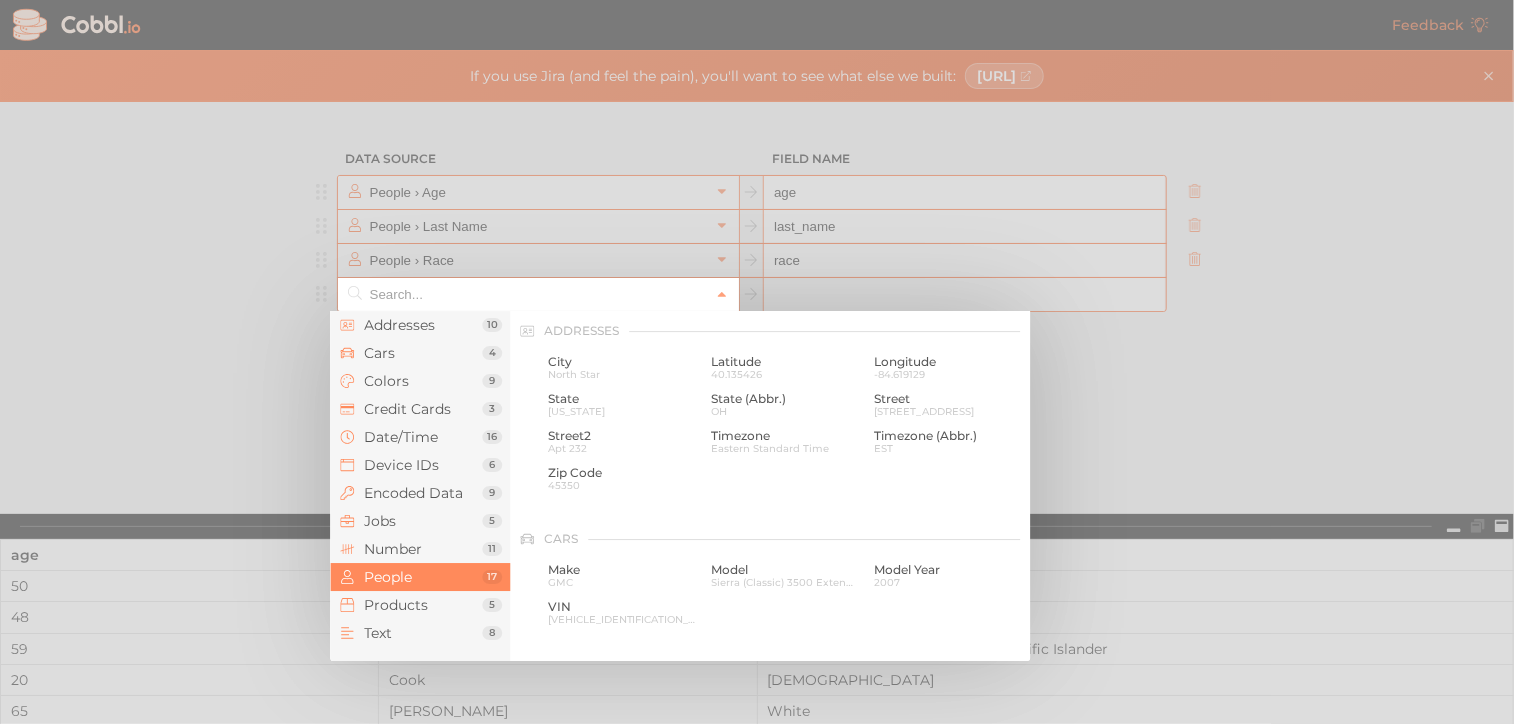 click at bounding box center (537, 294) 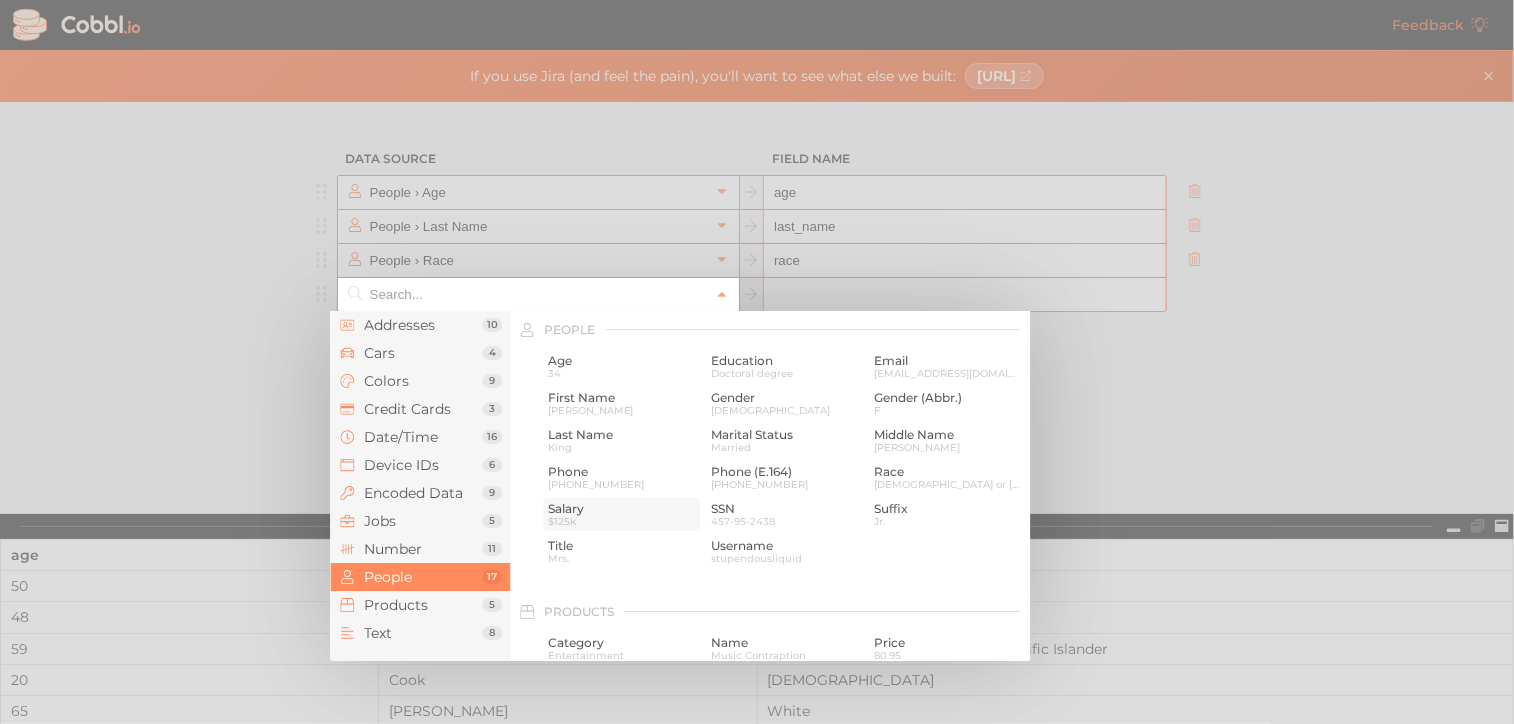 click on "$125k" at bounding box center [622, 521] 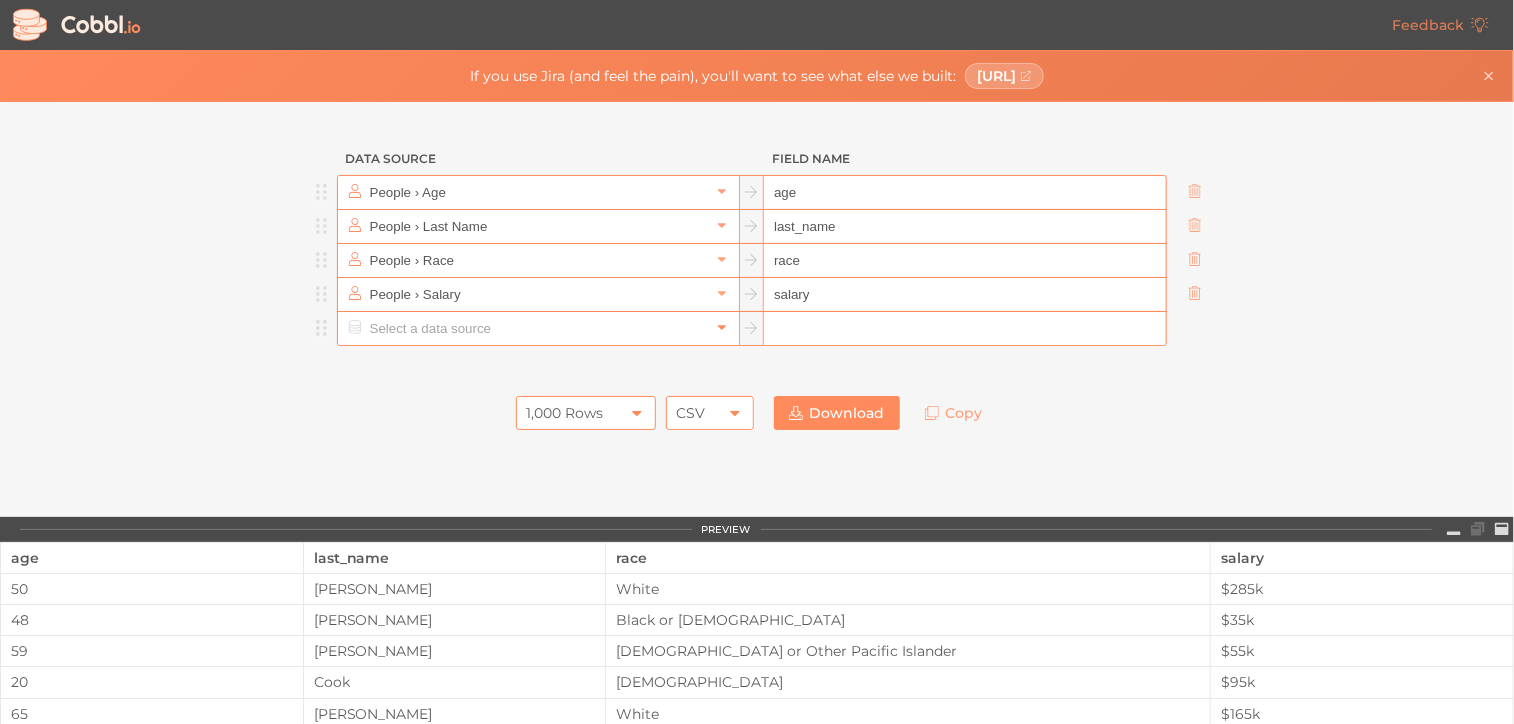 click 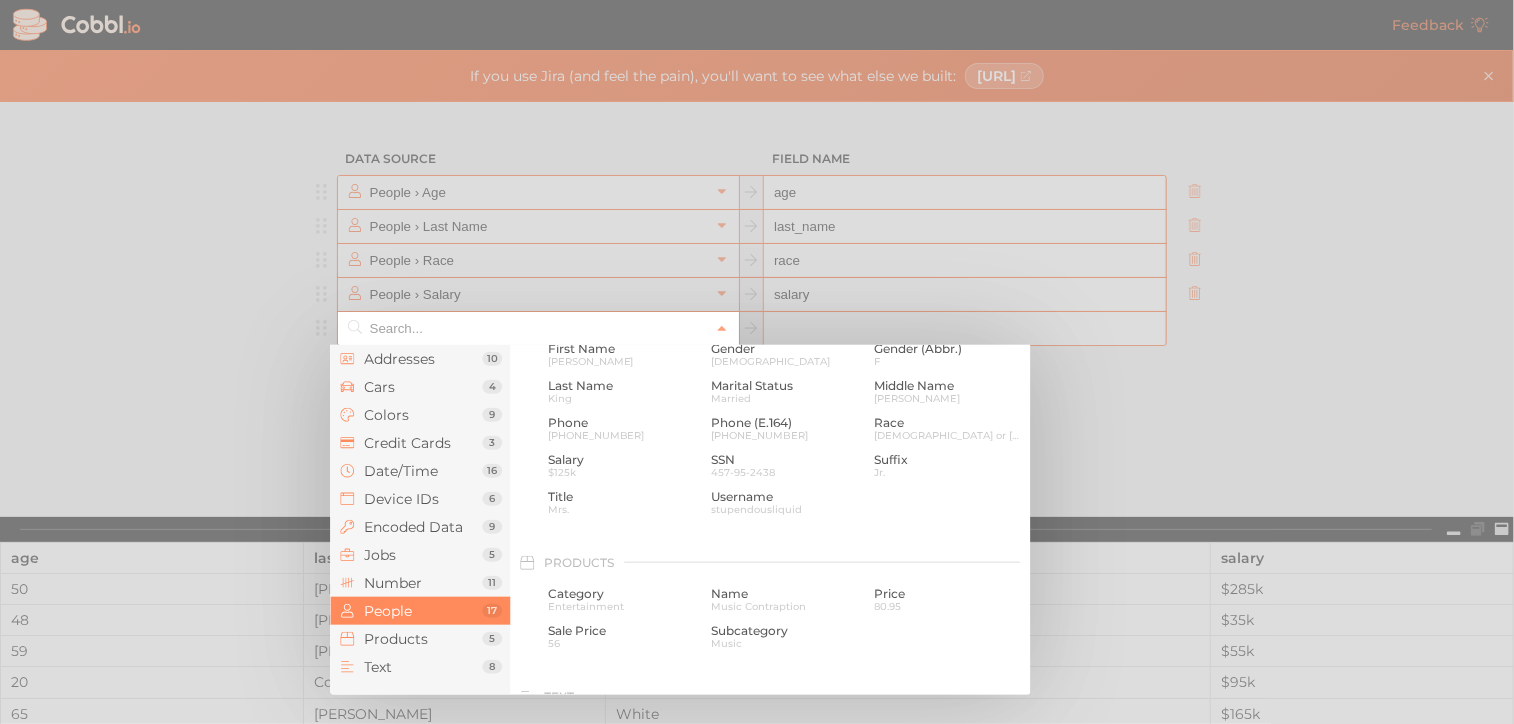 scroll, scrollTop: 1625, scrollLeft: 0, axis: vertical 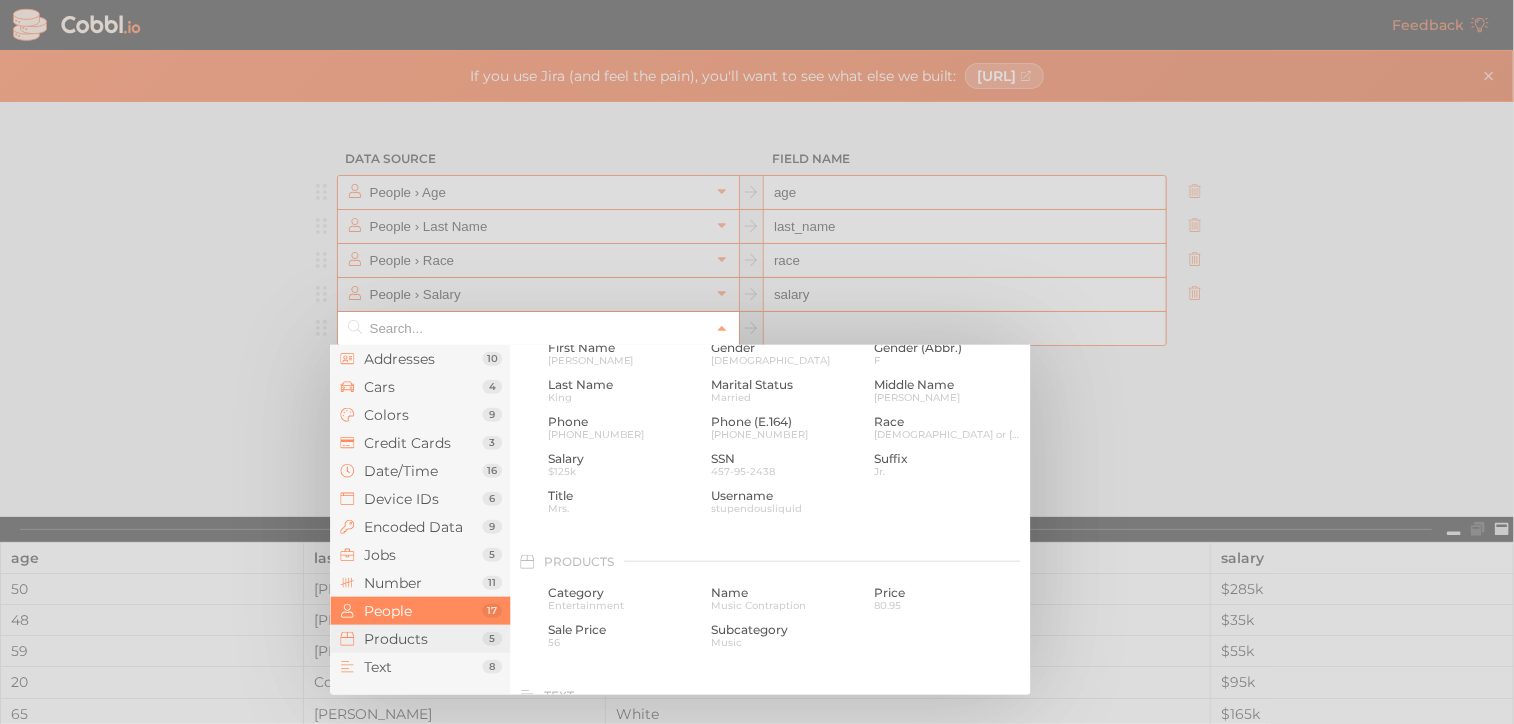 click on "Products" at bounding box center (423, 639) 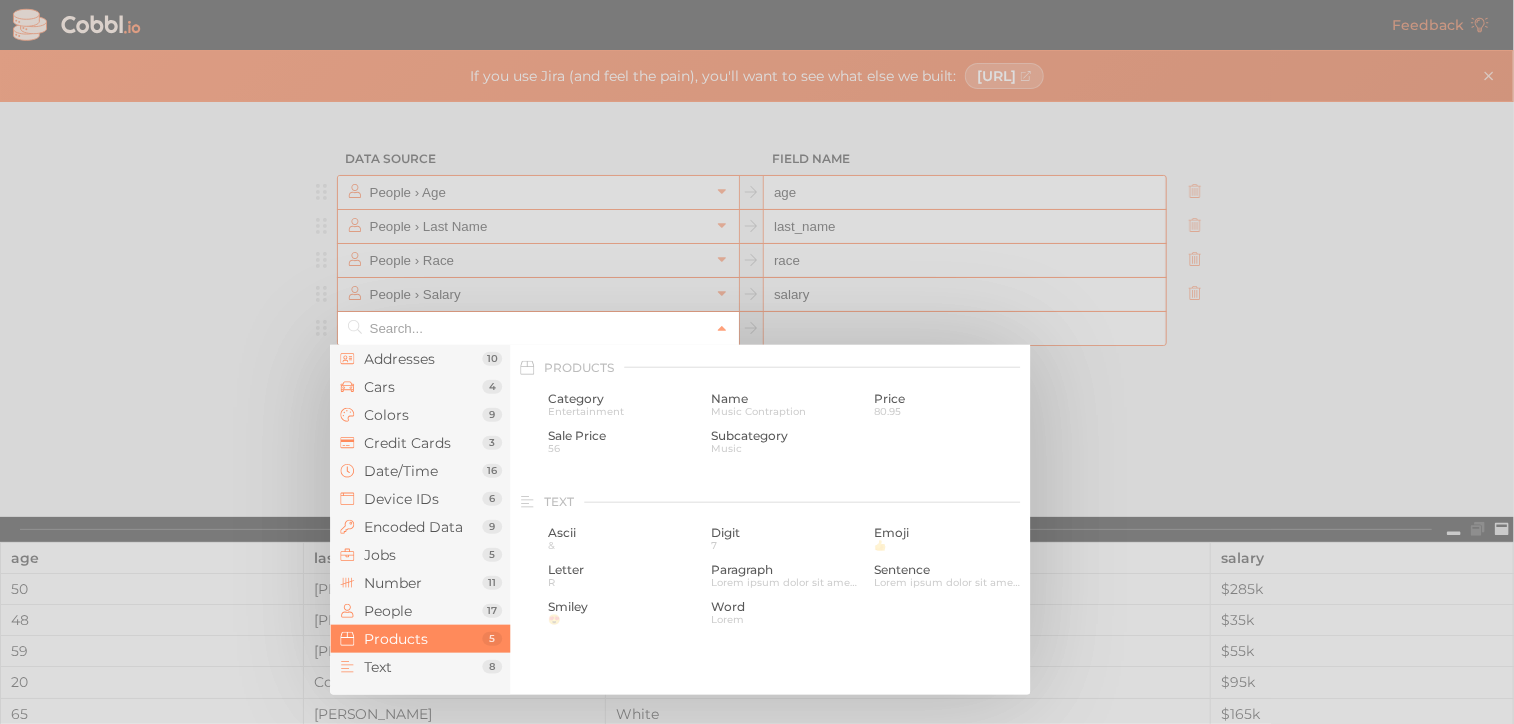 scroll, scrollTop: 1824, scrollLeft: 0, axis: vertical 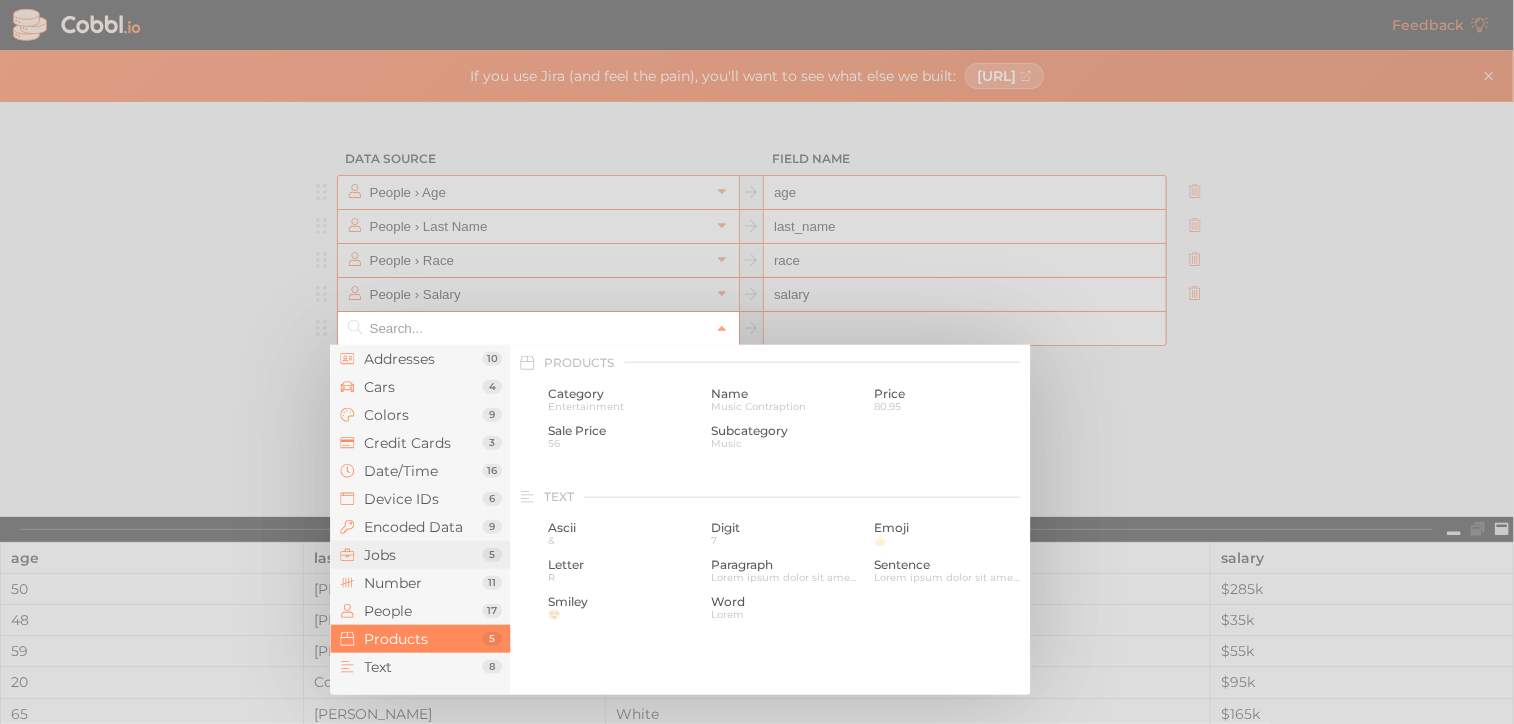 click on "Jobs" at bounding box center (423, 555) 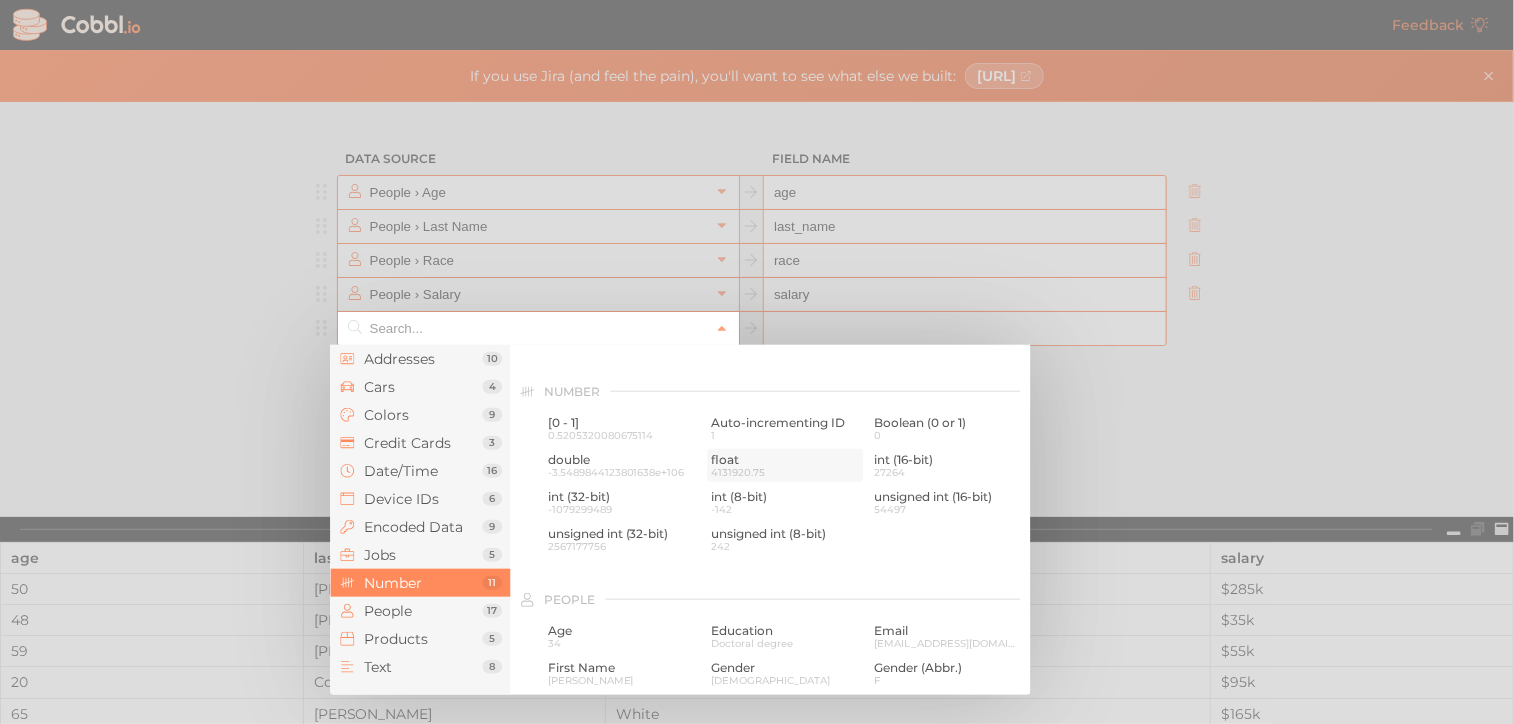 scroll, scrollTop: 1286, scrollLeft: 0, axis: vertical 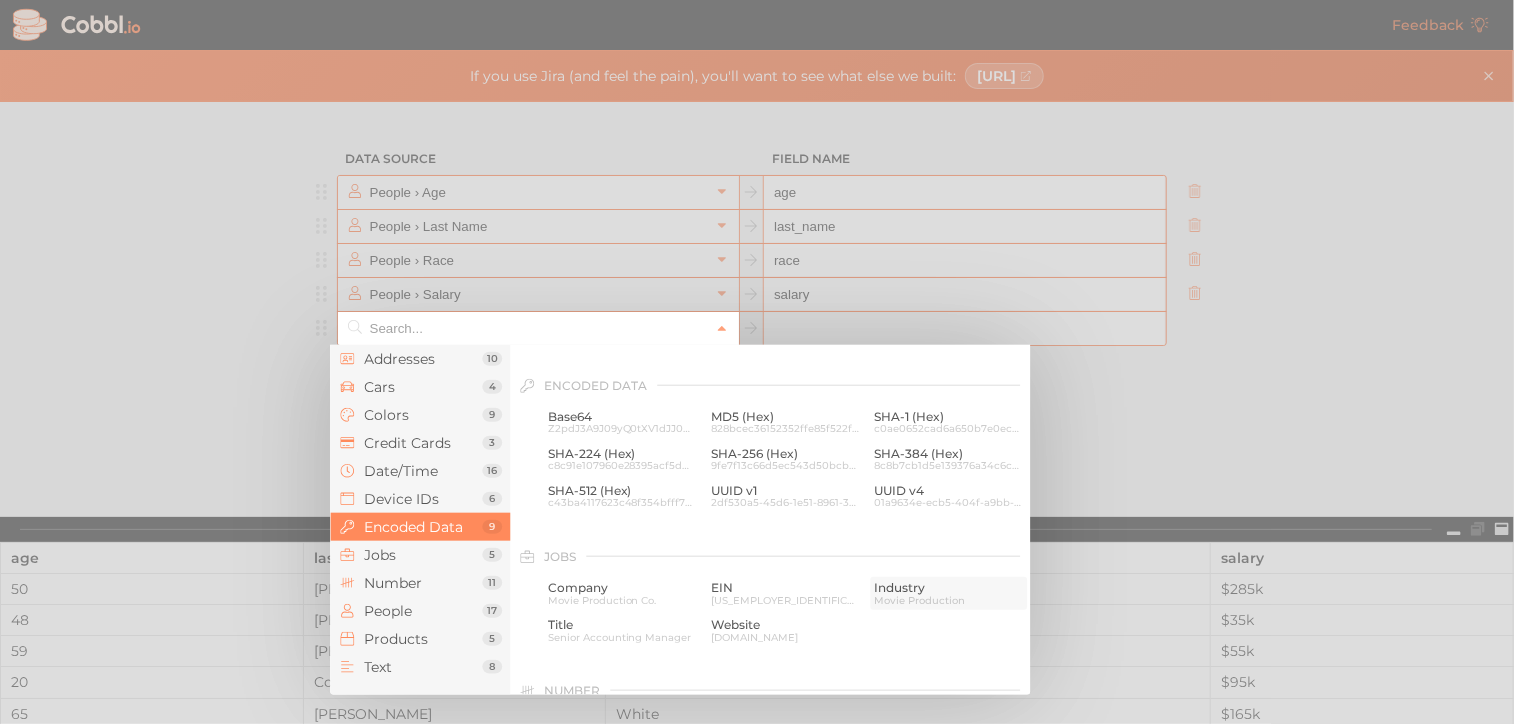 click on "Movie Production" at bounding box center (948, 599) 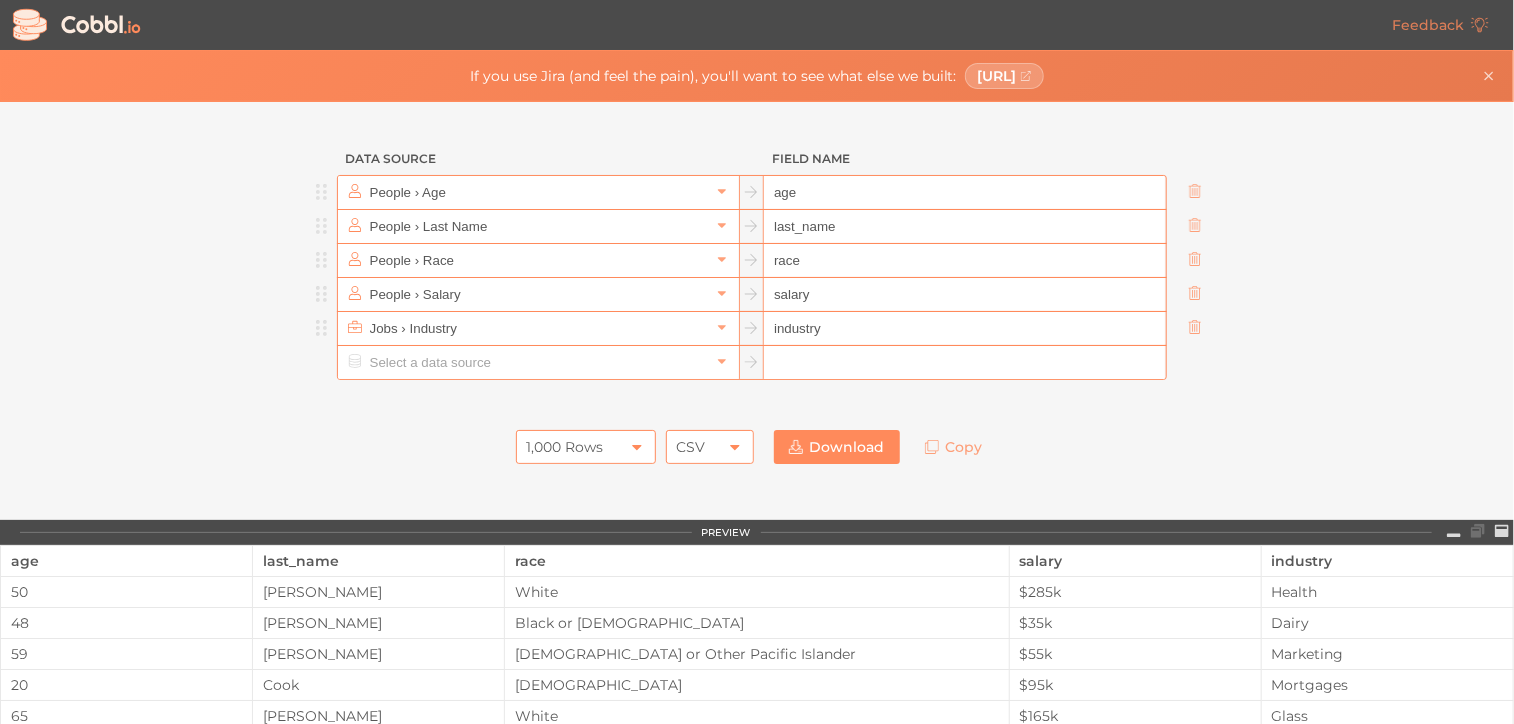 click on "Download" at bounding box center (837, 447) 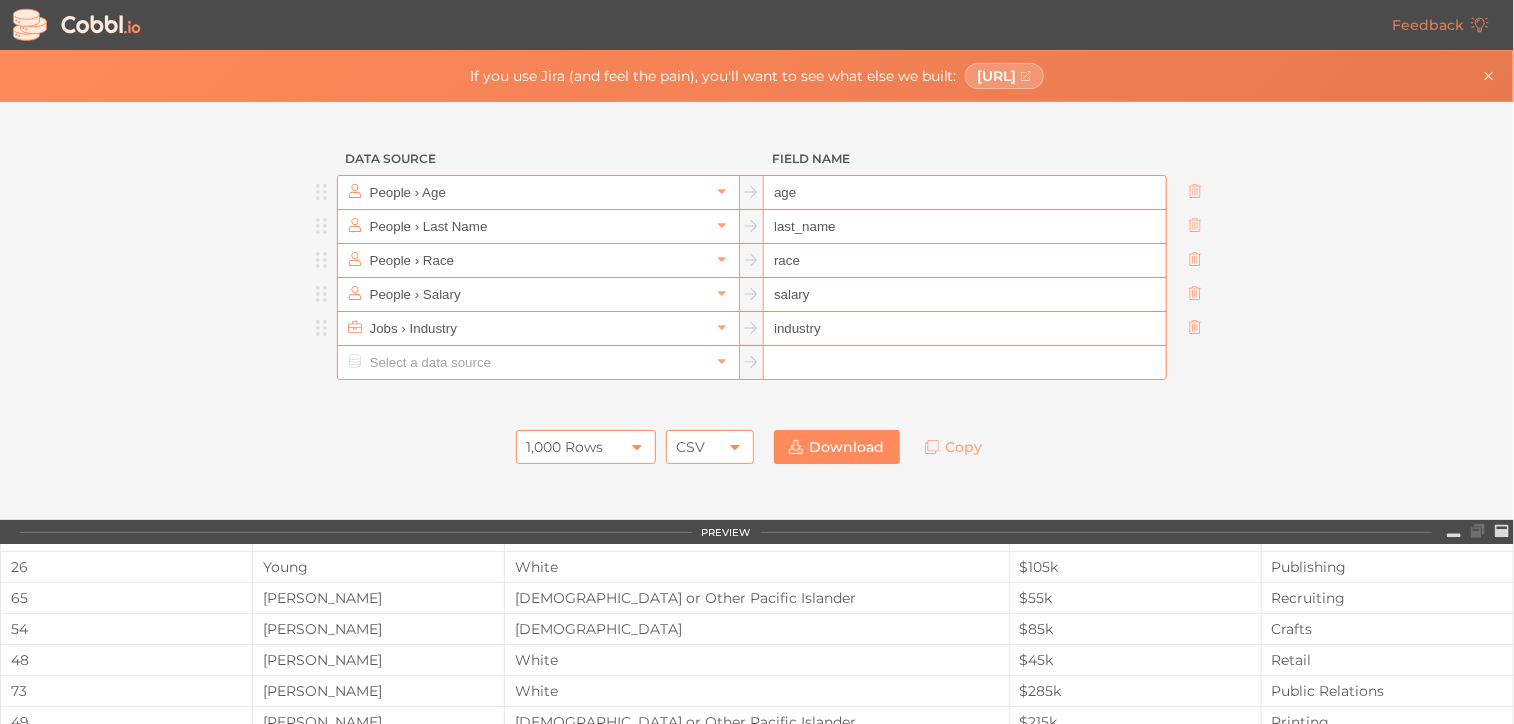 scroll, scrollTop: 624, scrollLeft: 0, axis: vertical 